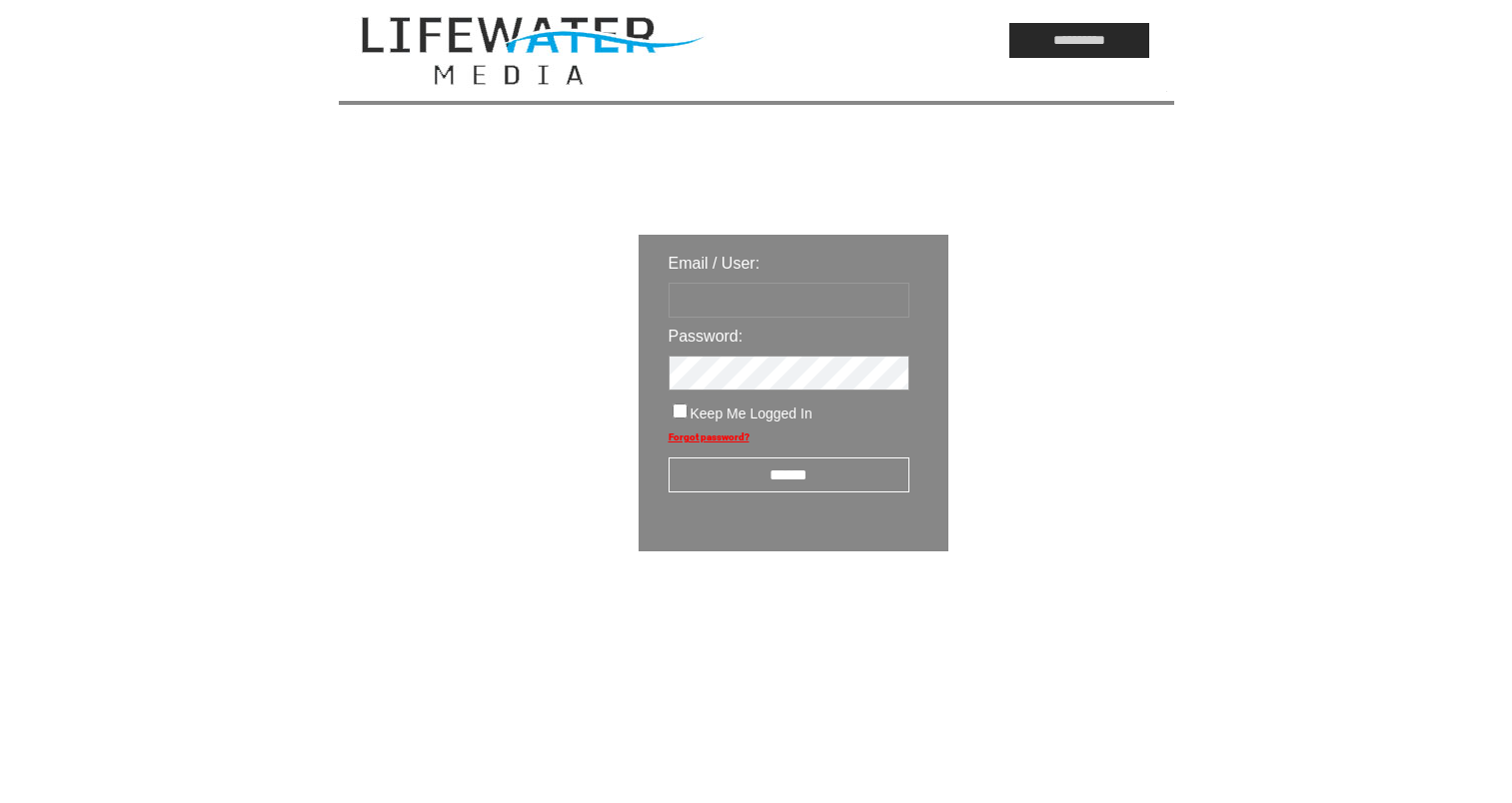 scroll, scrollTop: 0, scrollLeft: 0, axis: both 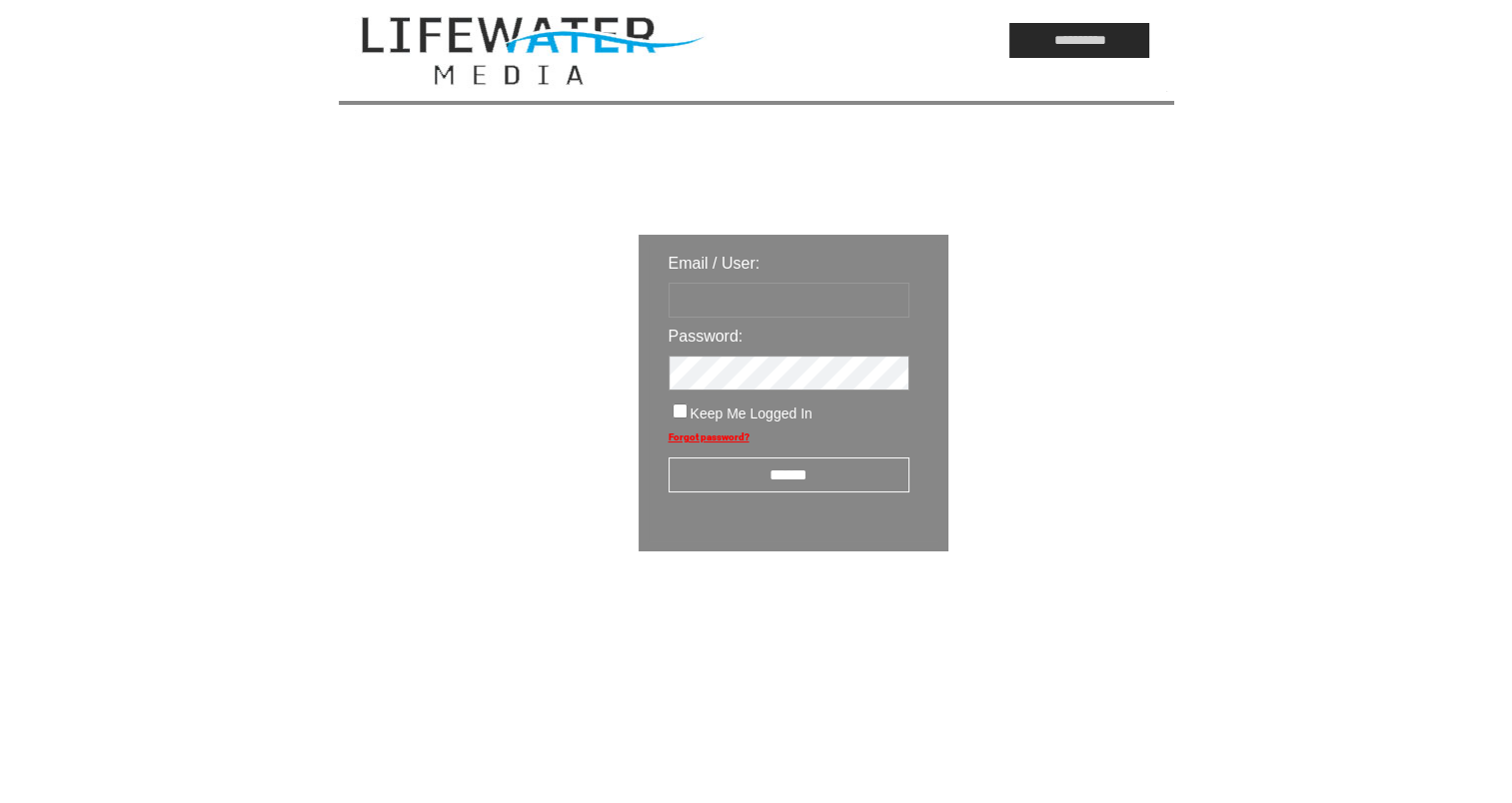 paste on "**********" 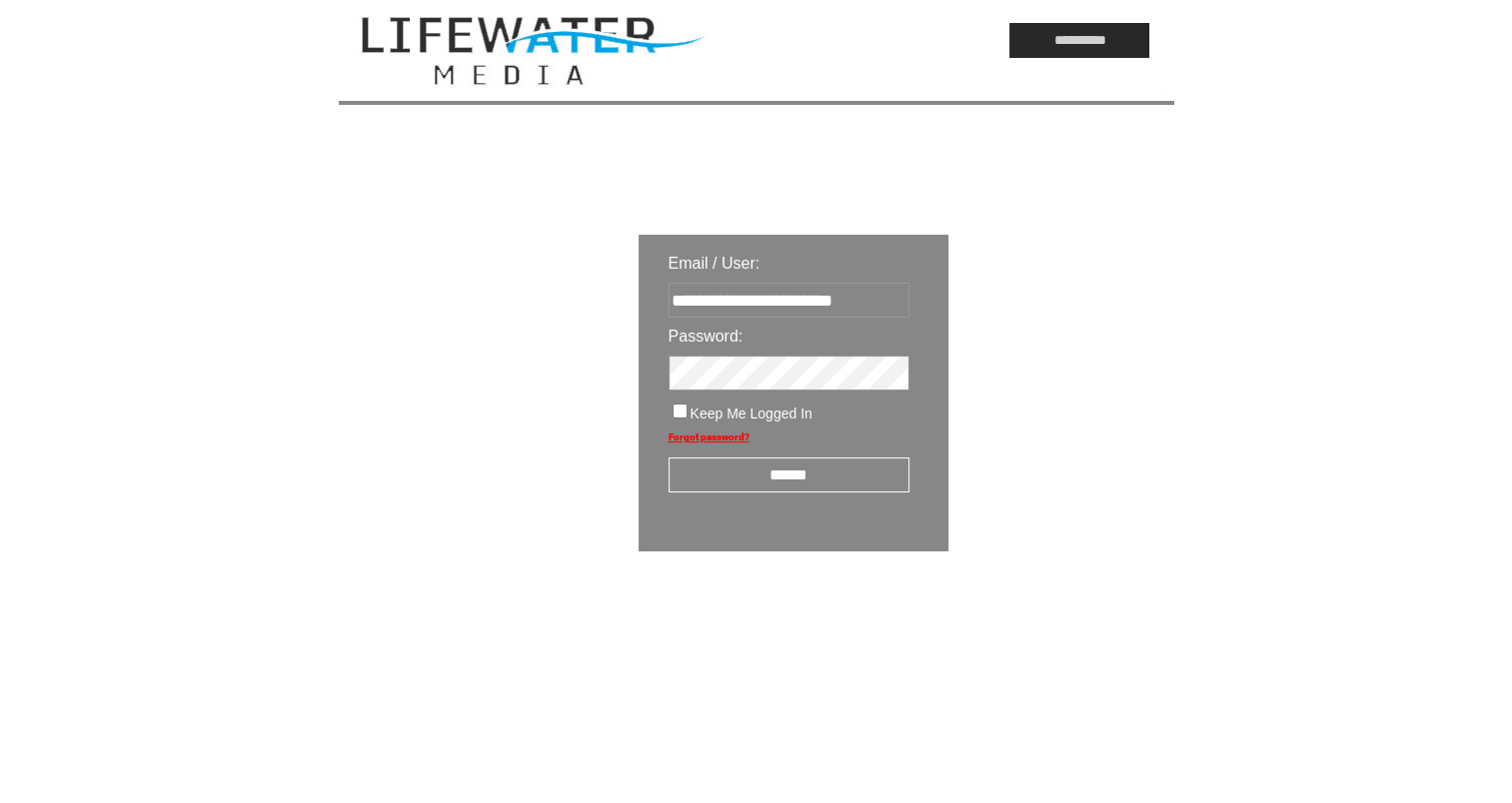 type on "**********" 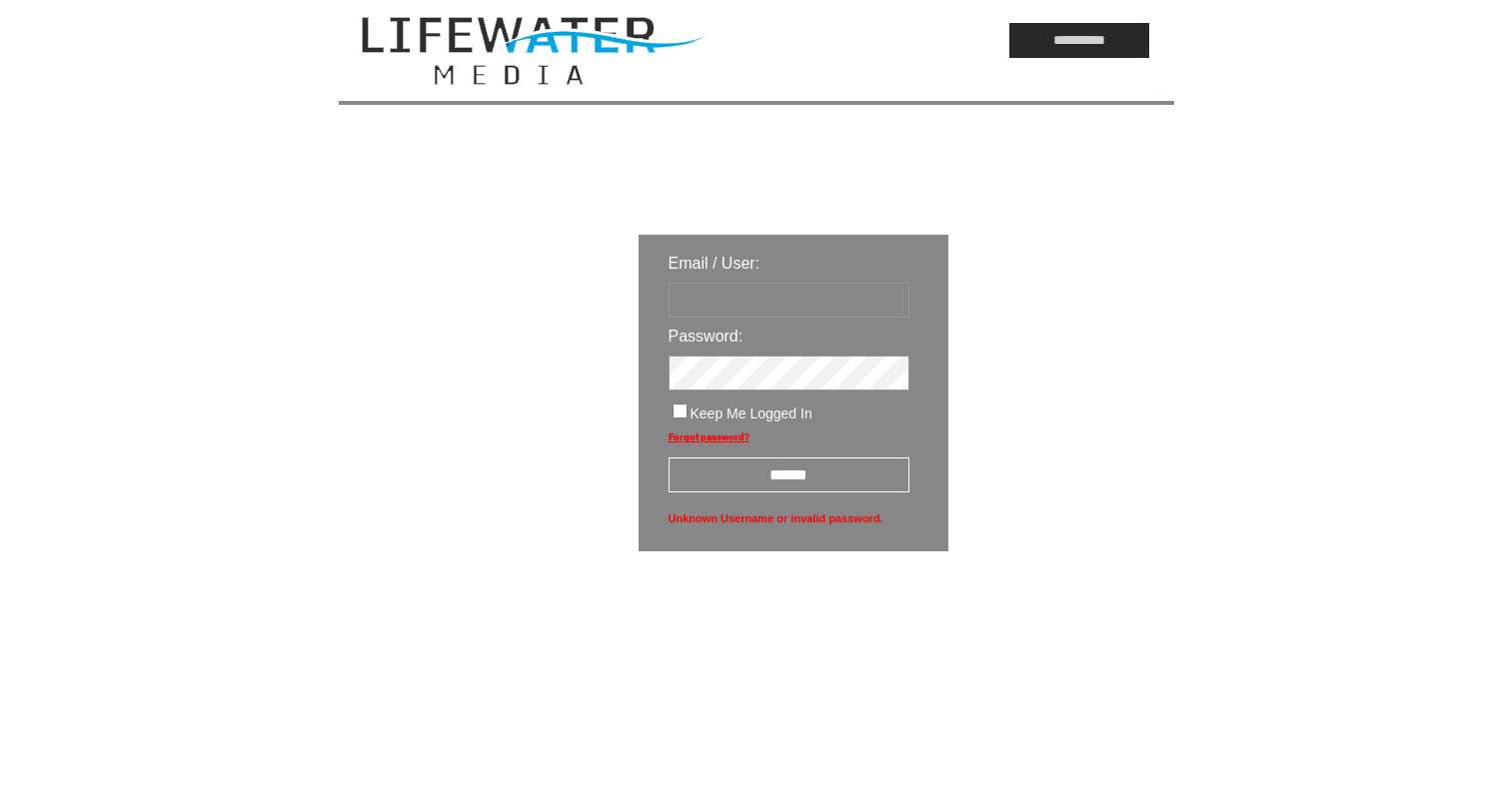 scroll, scrollTop: 0, scrollLeft: 0, axis: both 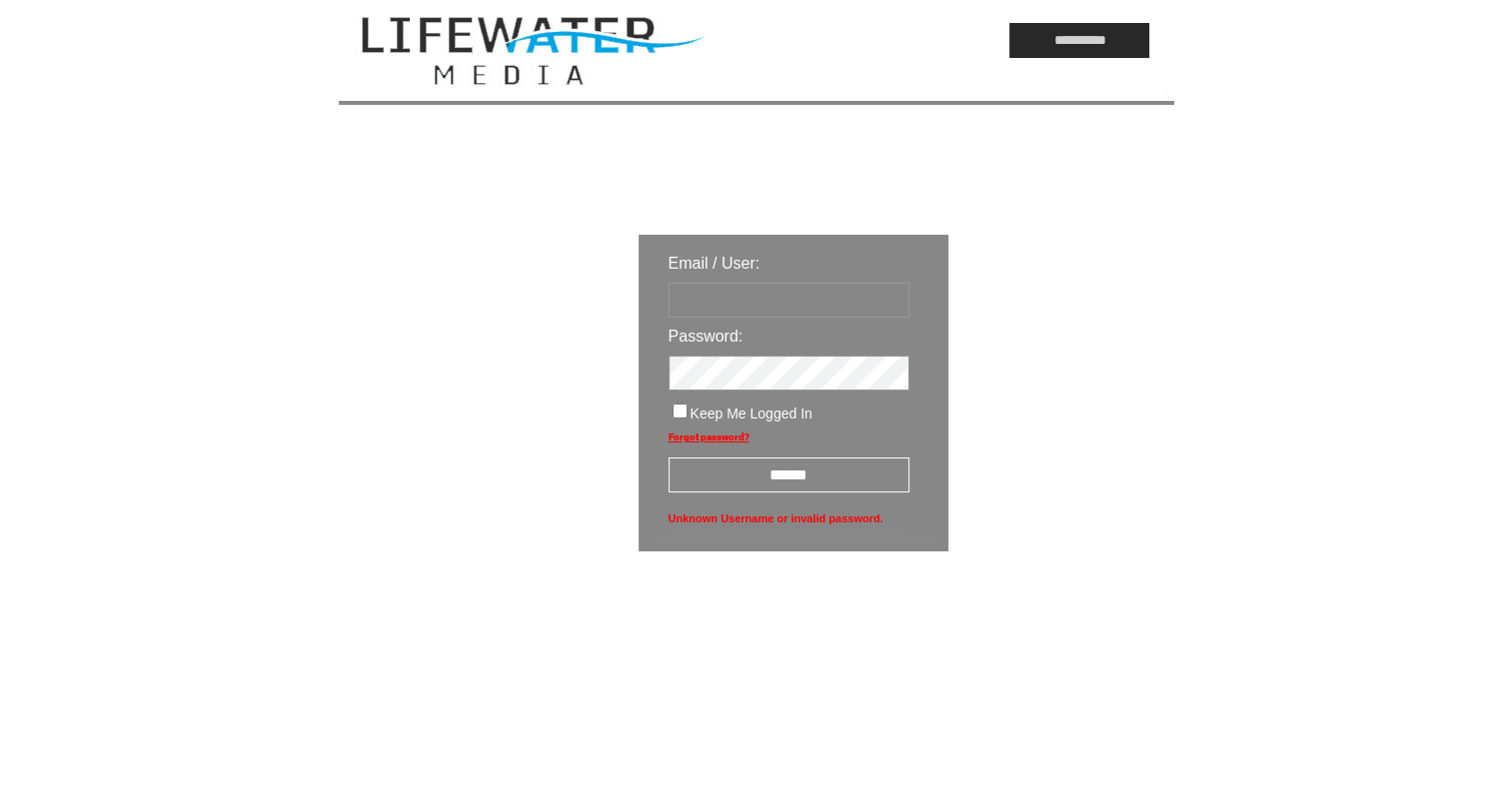 paste on "**********" 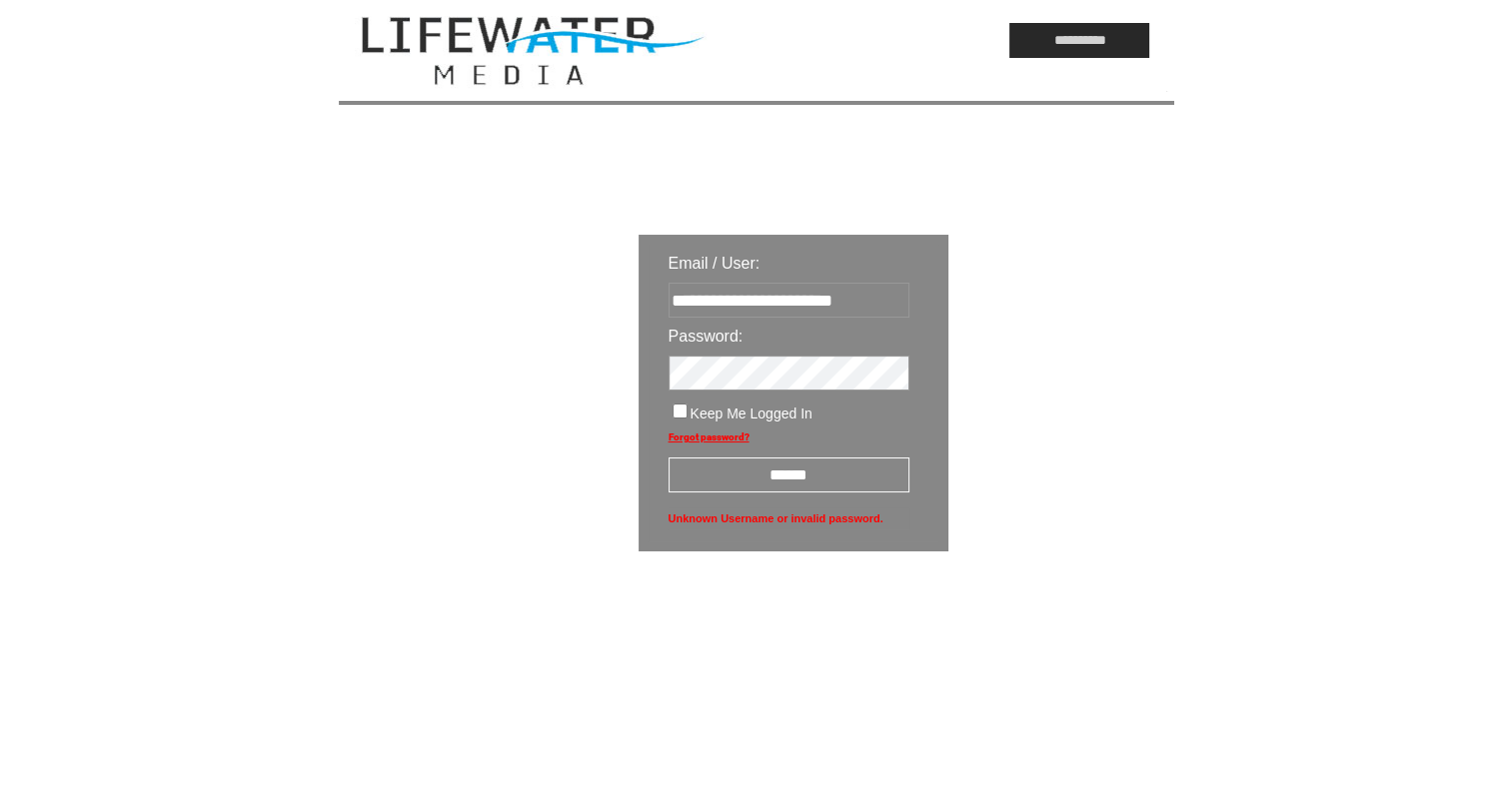 type on "**********" 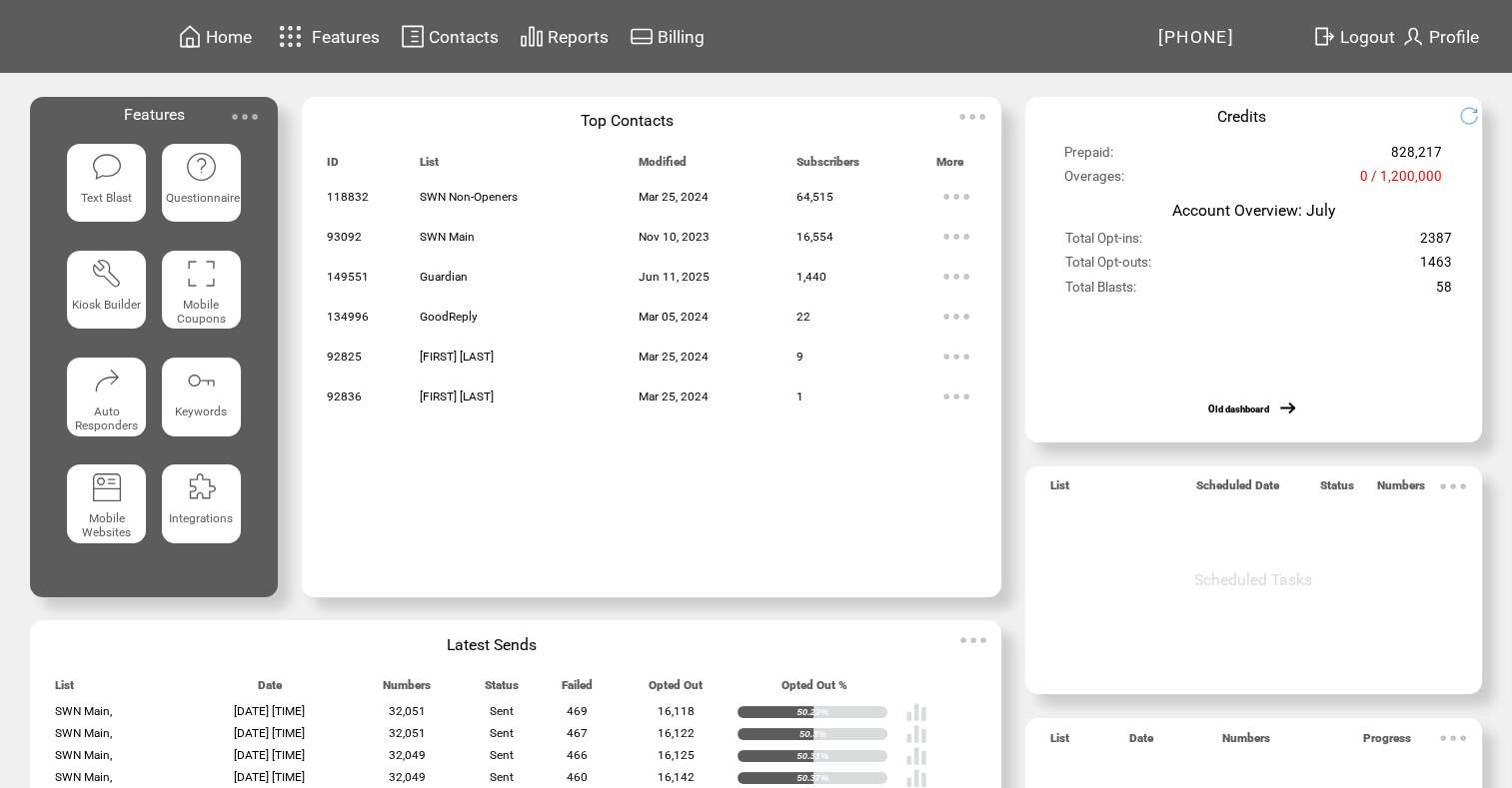 scroll, scrollTop: 0, scrollLeft: 0, axis: both 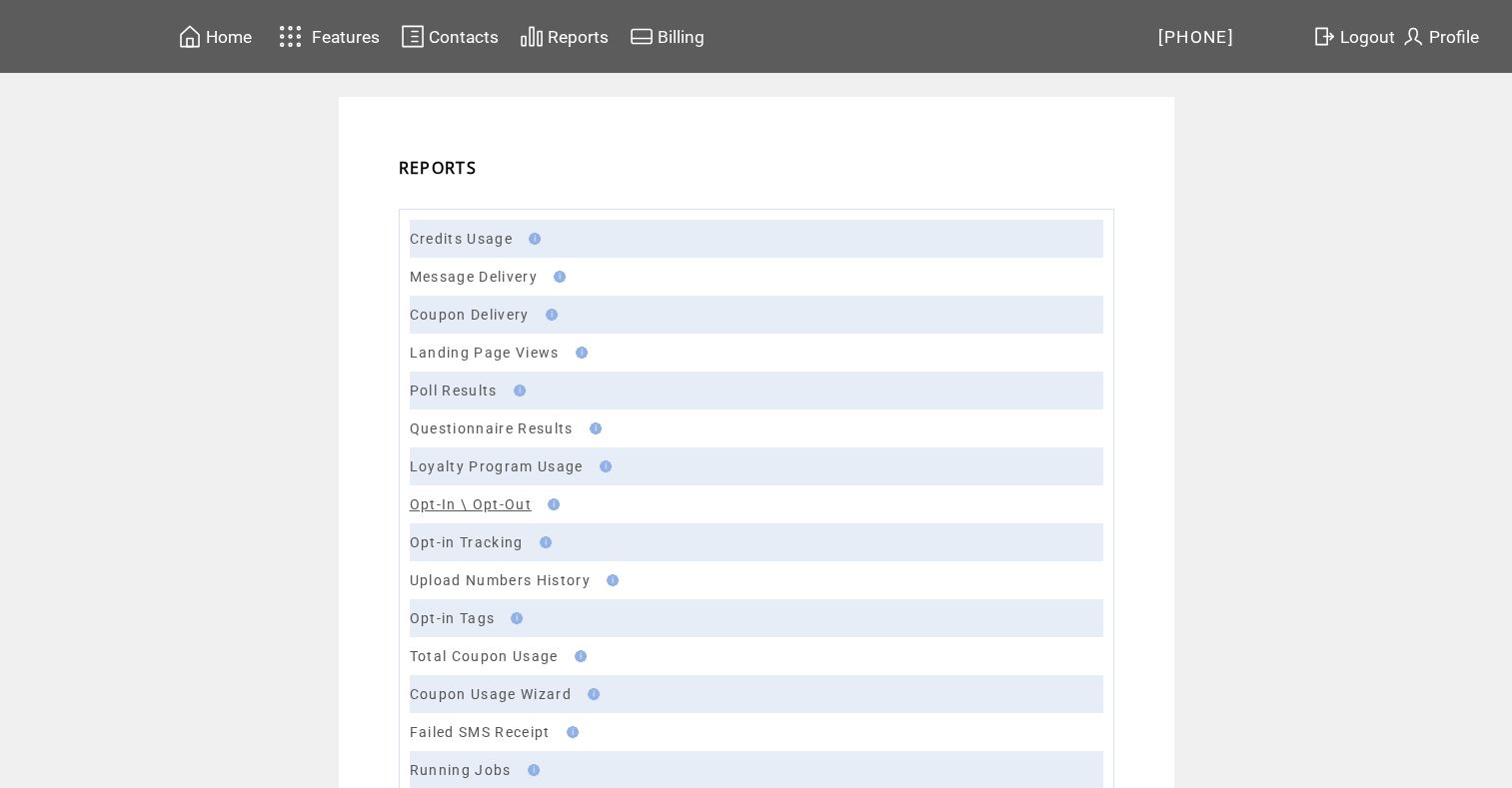 click on "Opt-In \ Opt-Out" at bounding box center (471, 504) 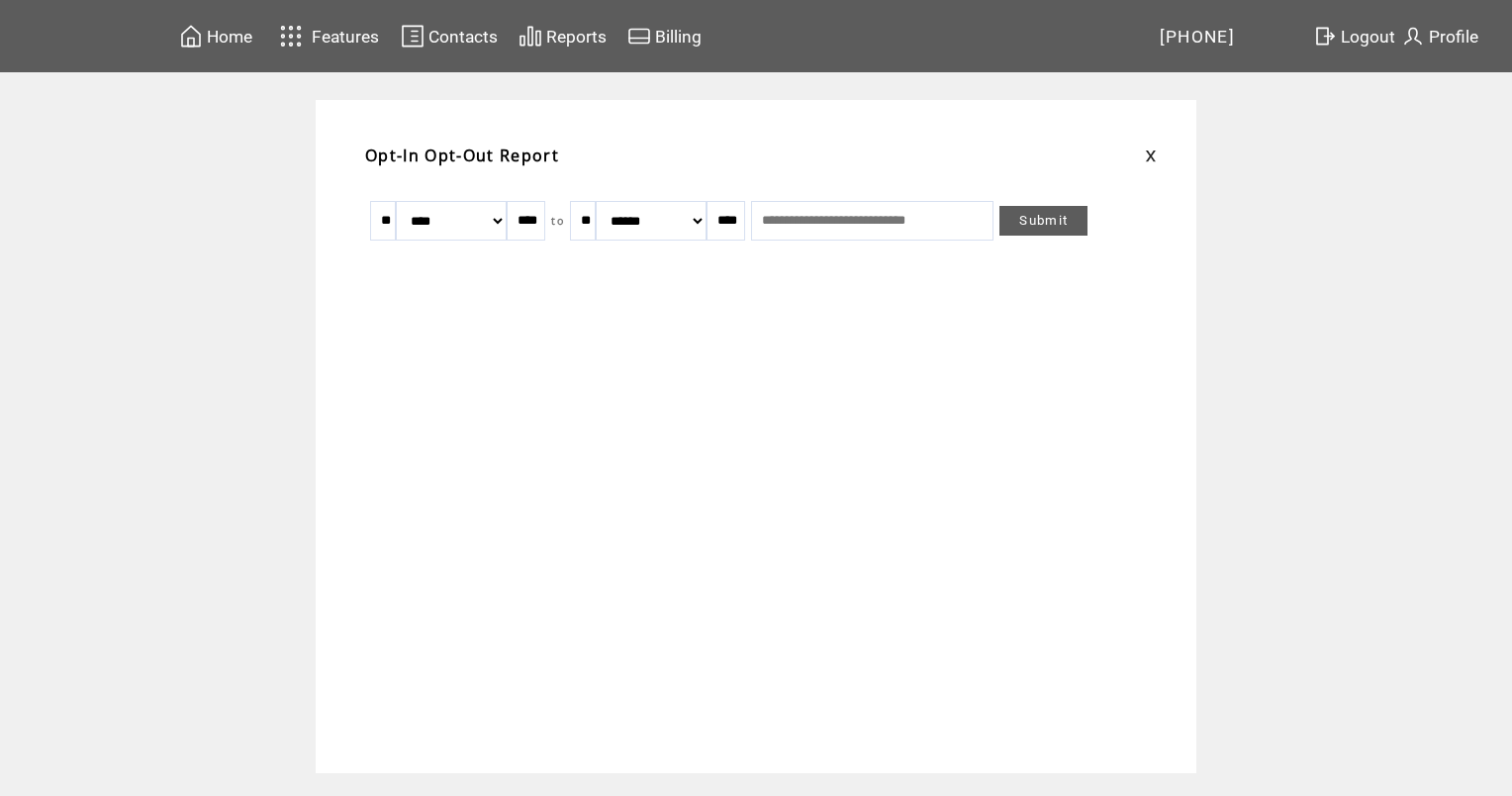 scroll, scrollTop: 0, scrollLeft: 0, axis: both 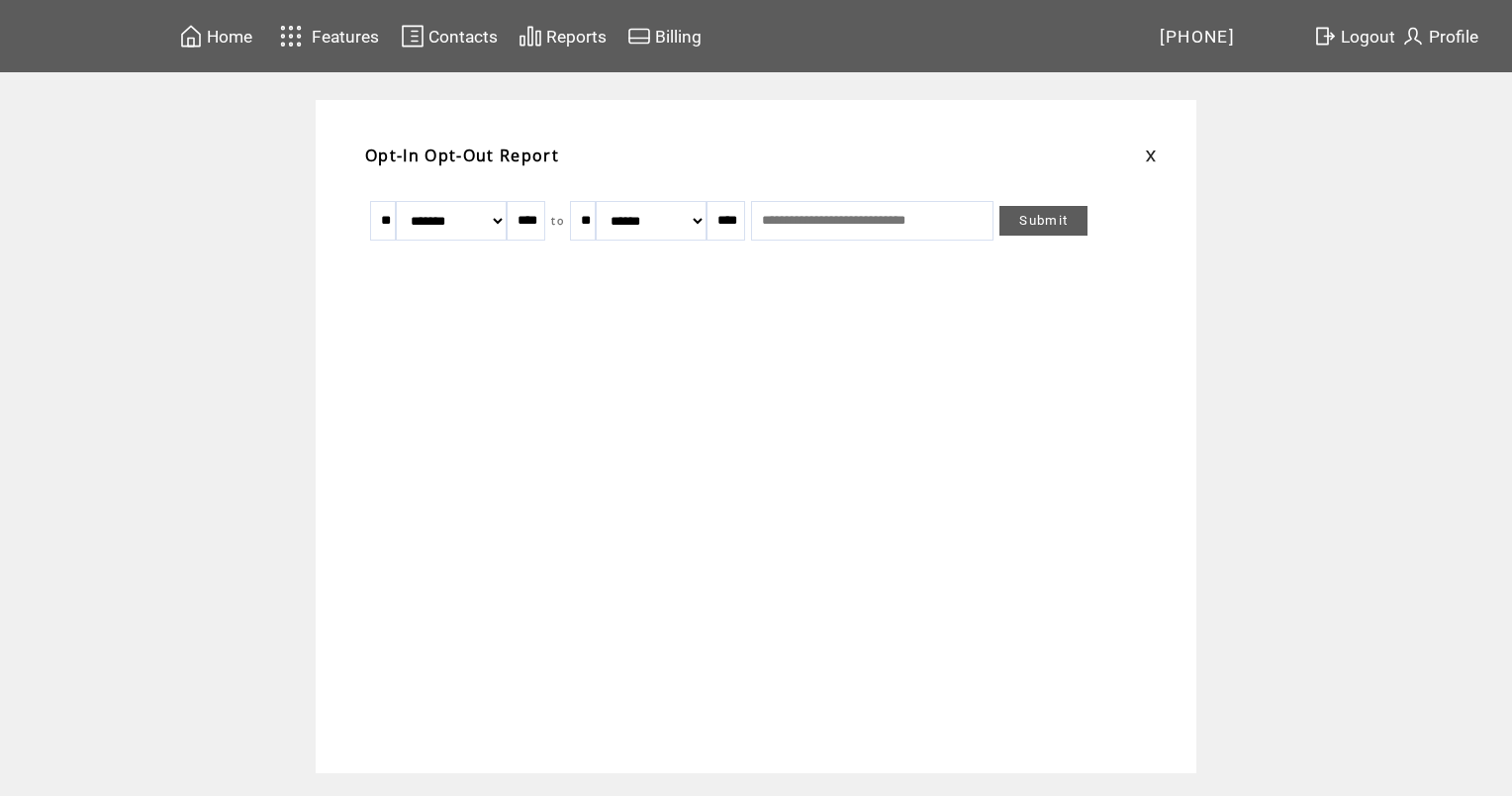 drag, startPoint x: 616, startPoint y: 223, endPoint x: 689, endPoint y: 266, distance: 84.72308 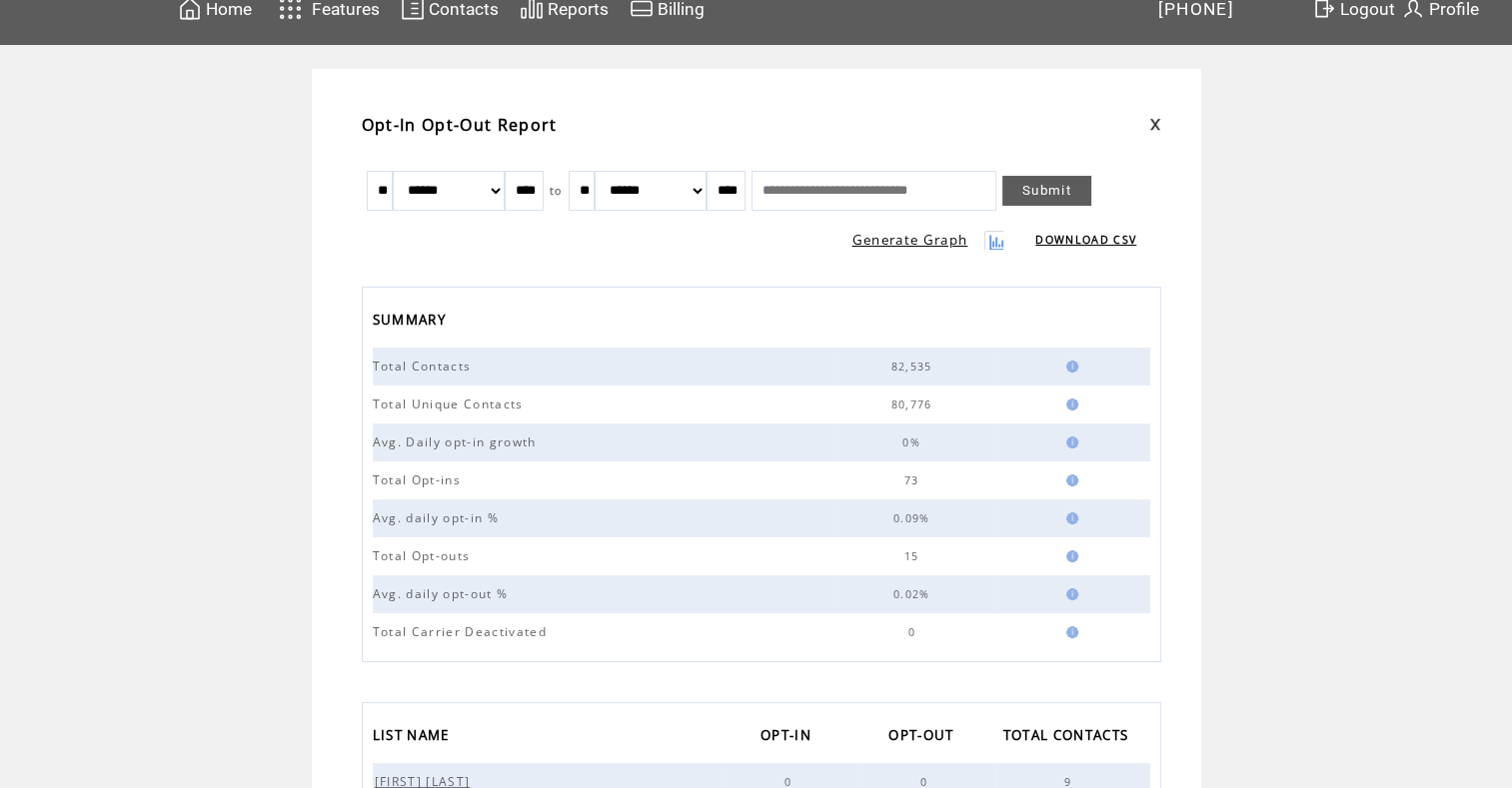 scroll, scrollTop: 0, scrollLeft: 0, axis: both 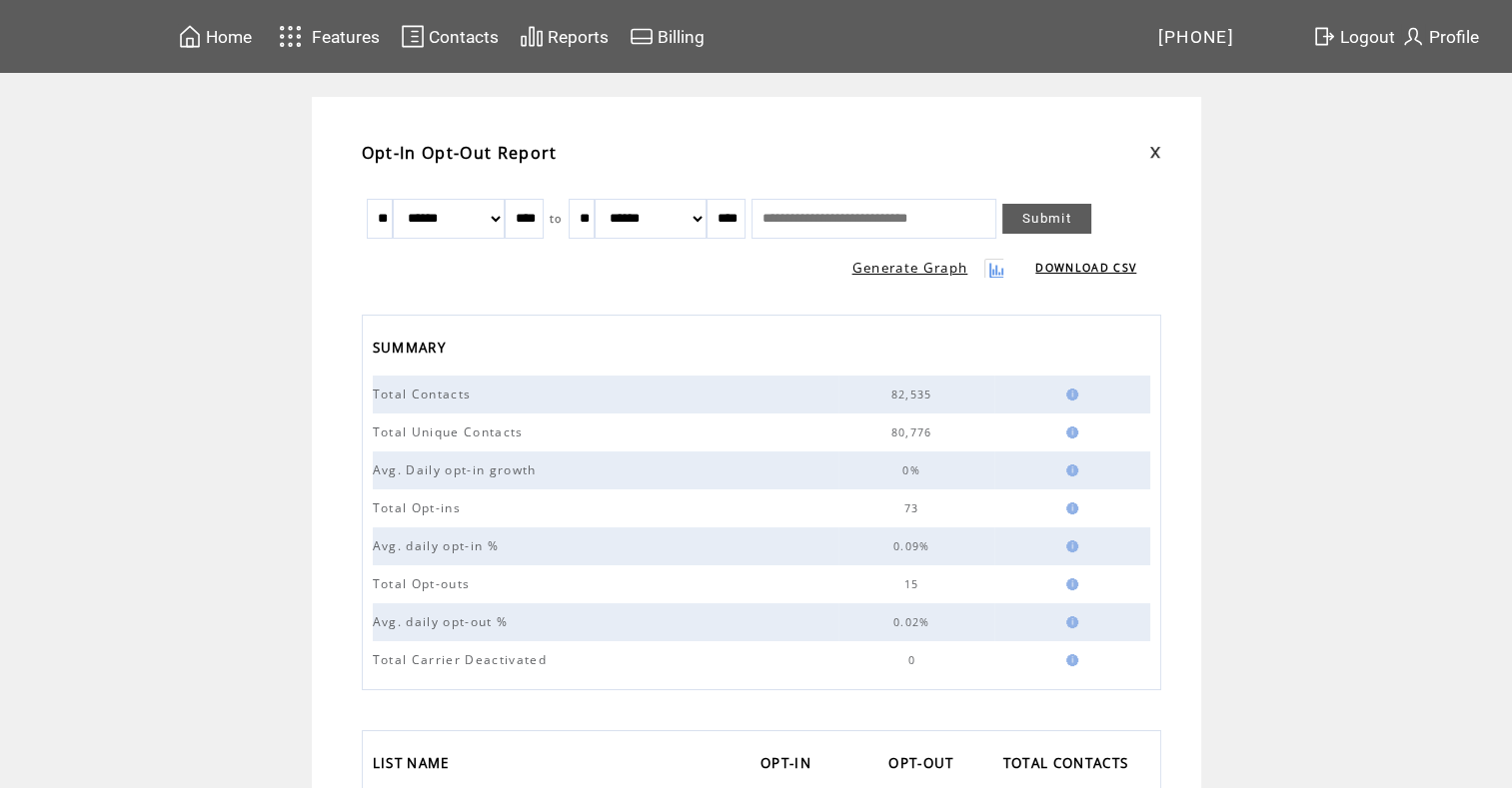 click at bounding box center [1324, 36] 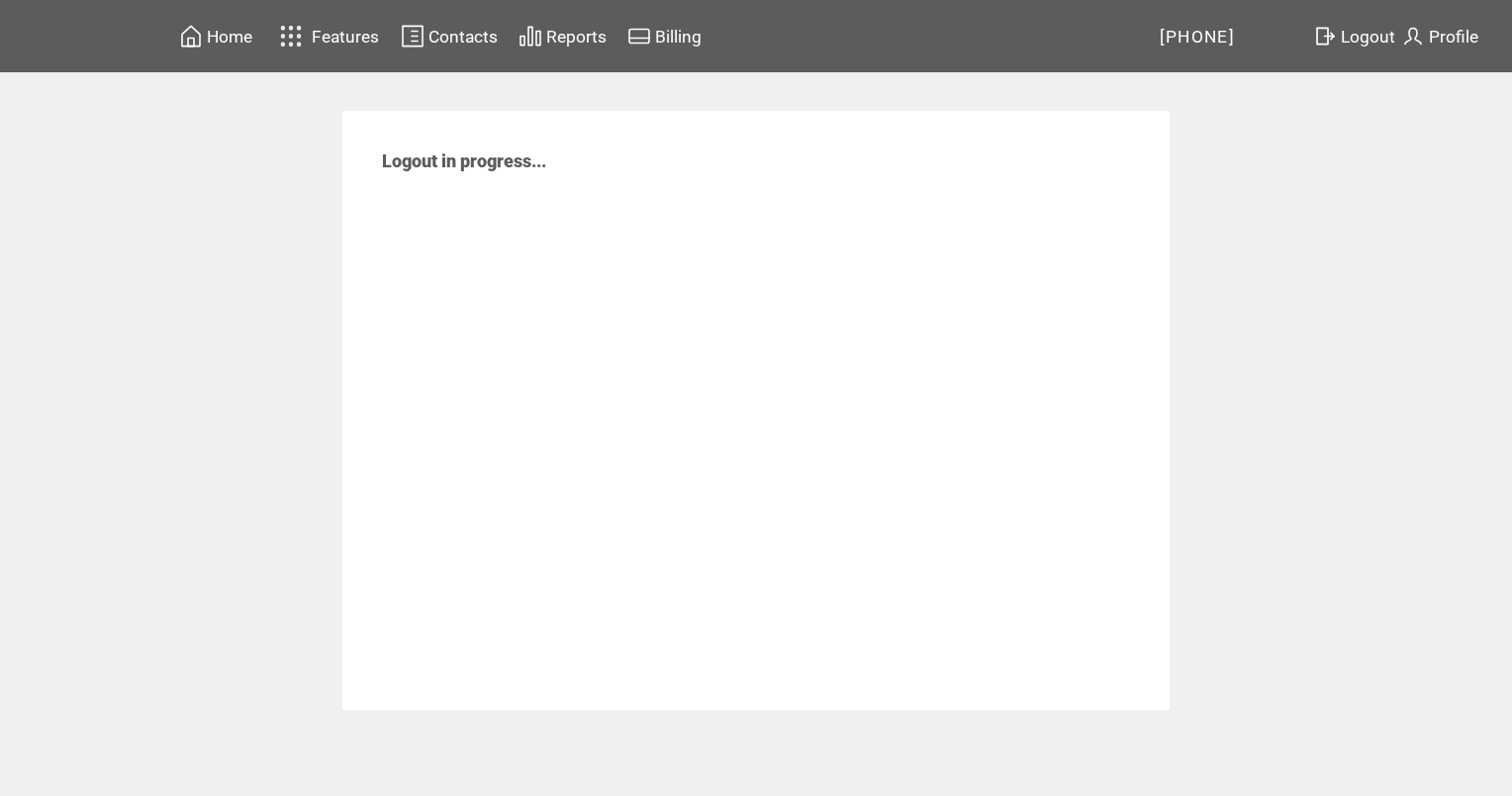 scroll, scrollTop: 0, scrollLeft: 0, axis: both 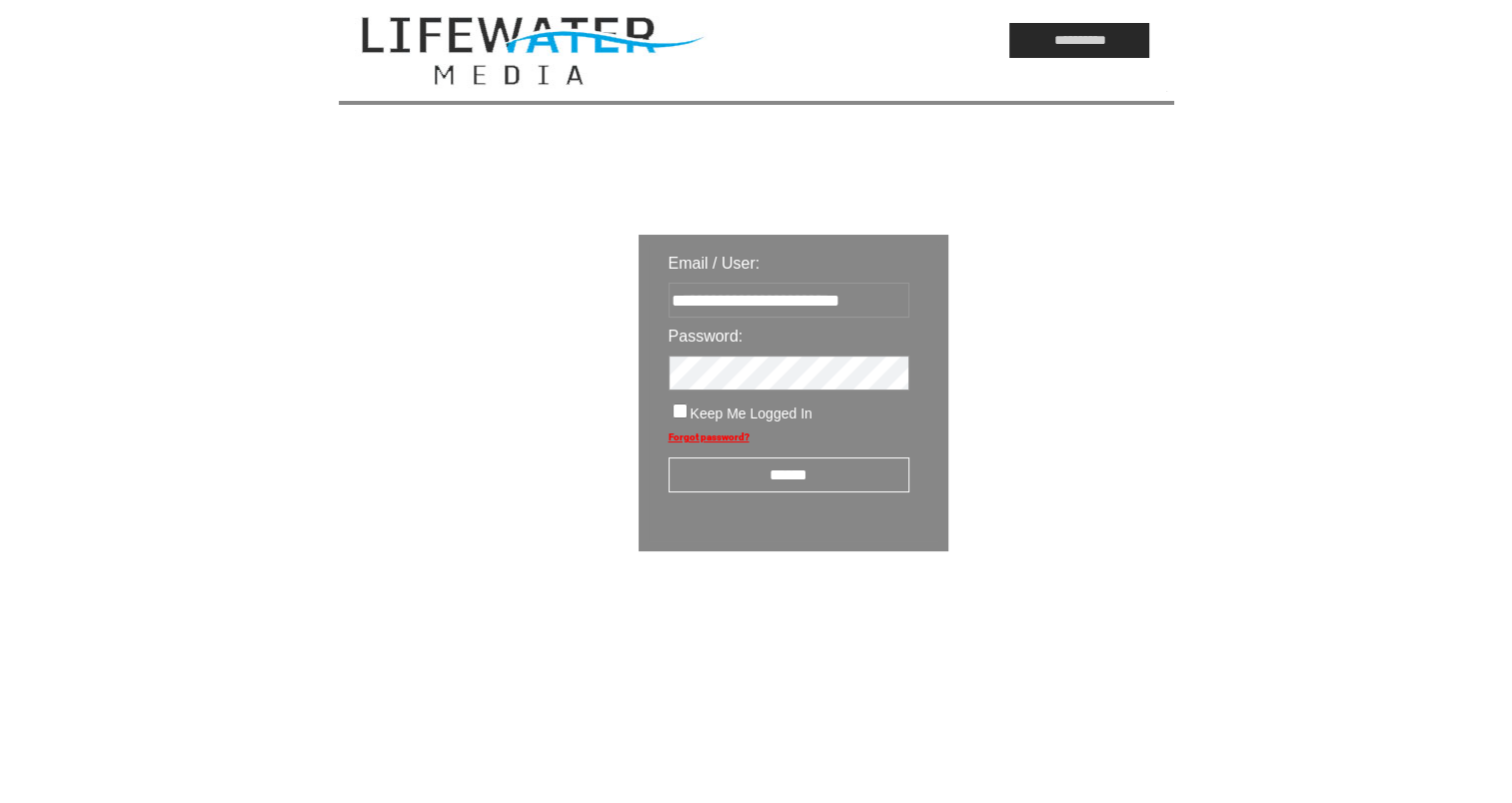 type on "**********" 